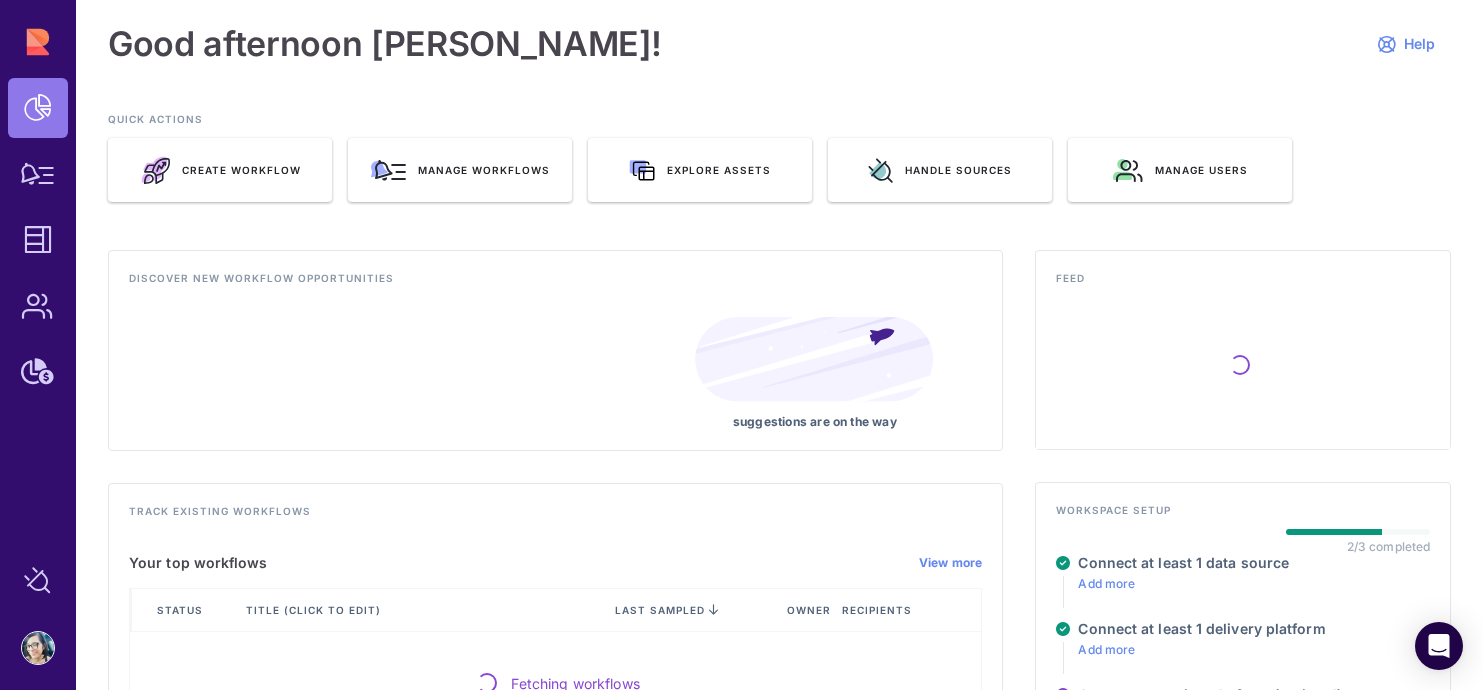 scroll, scrollTop: 0, scrollLeft: 0, axis: both 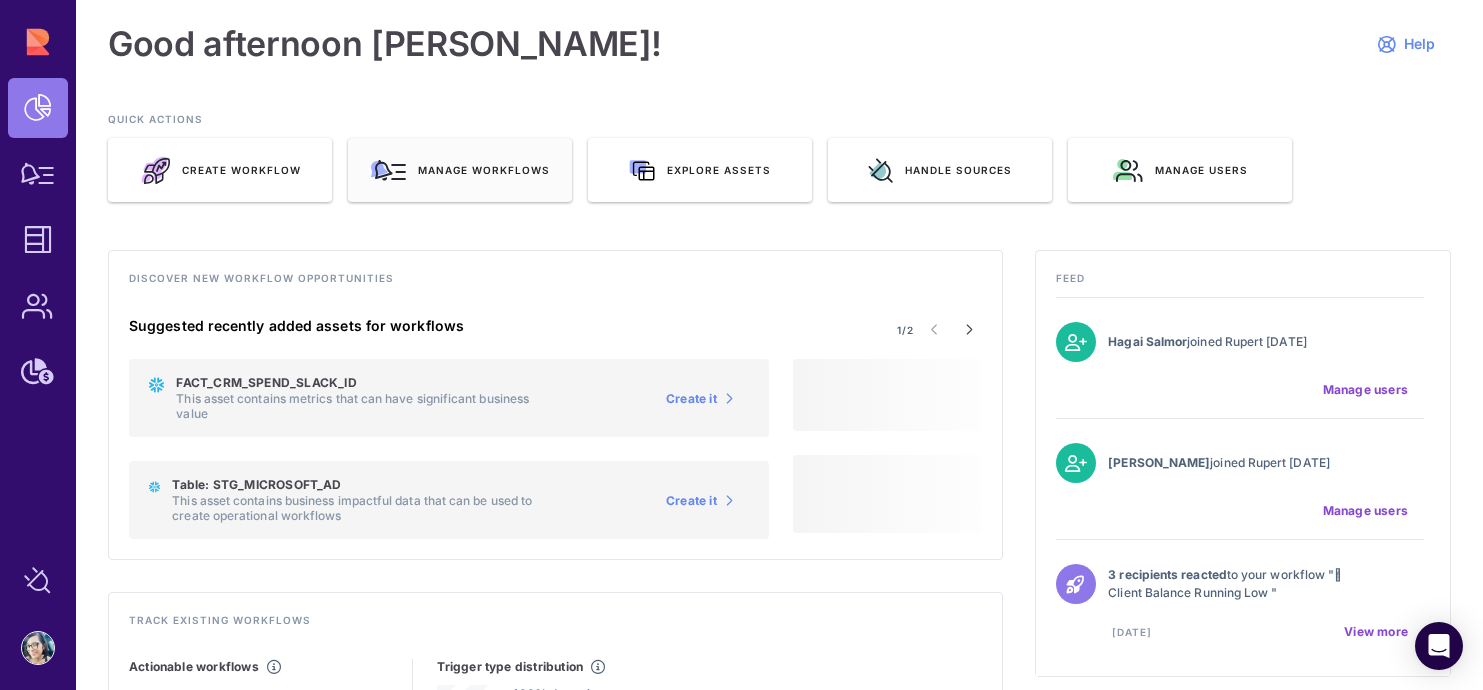 click on "Manage workflows" 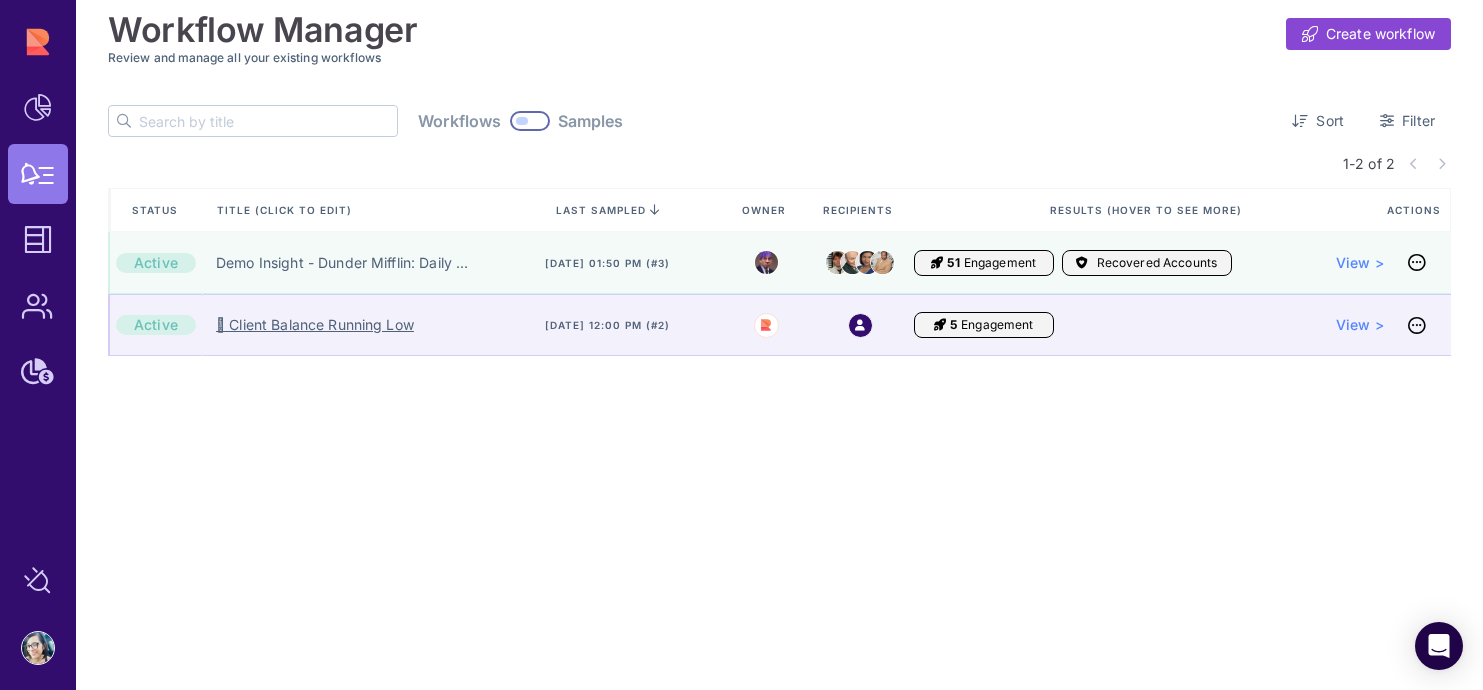 click on "🪫 Client Balance Running Low" at bounding box center (315, 325) 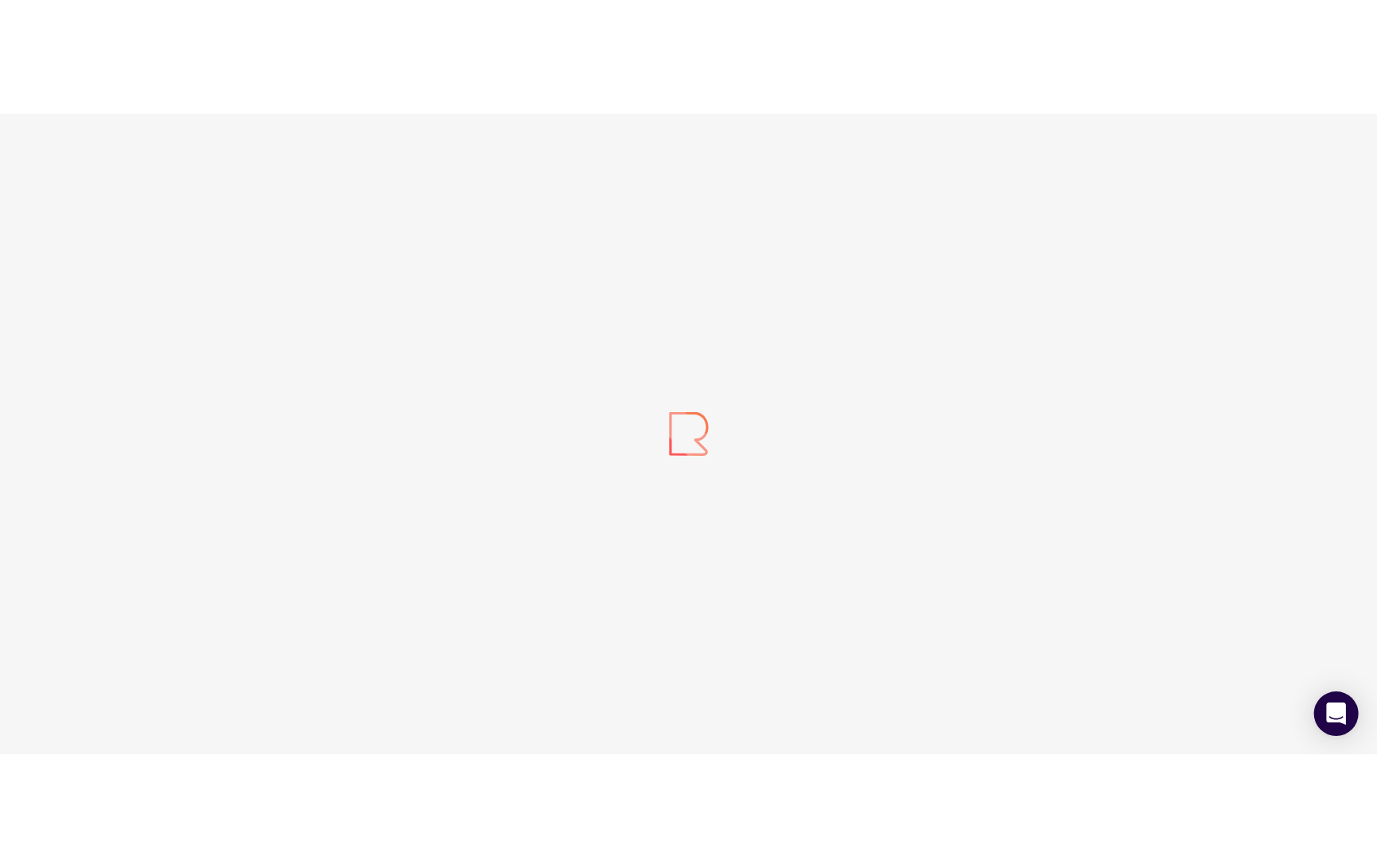 scroll, scrollTop: 0, scrollLeft: 0, axis: both 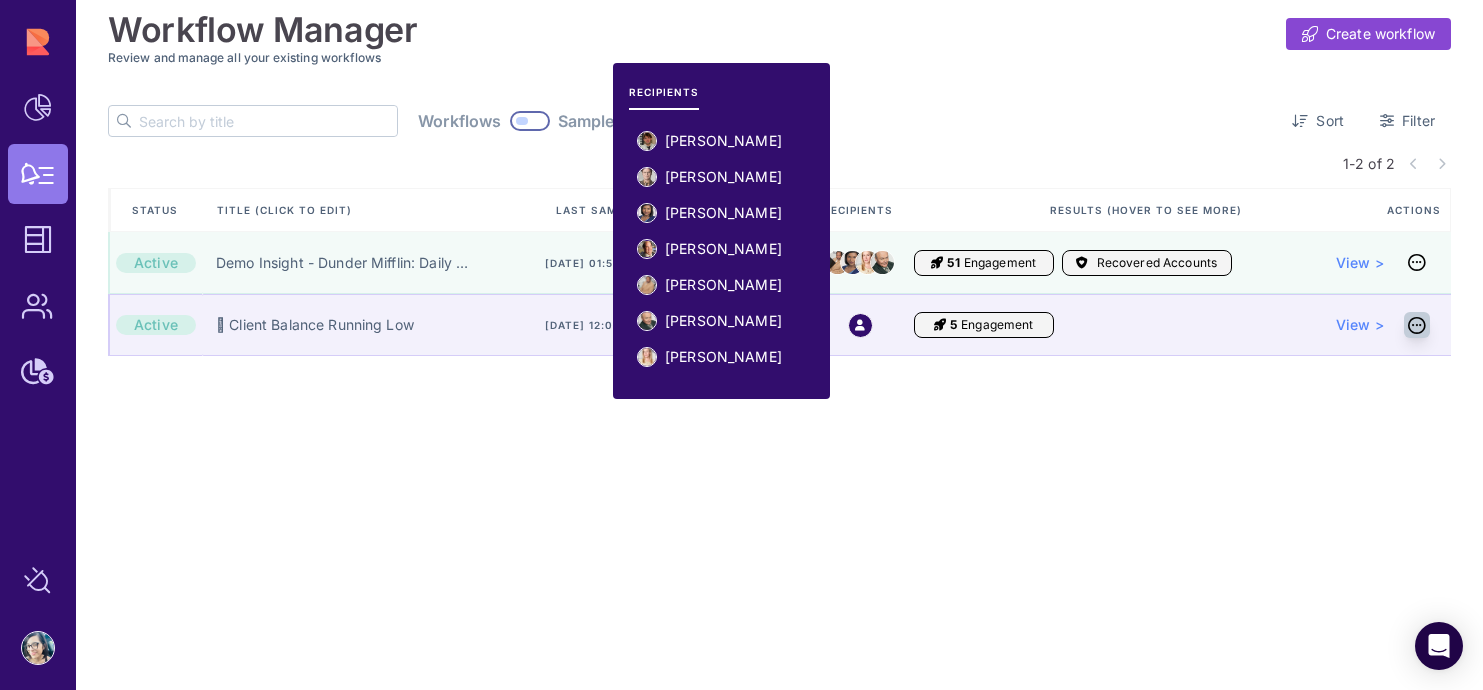 click 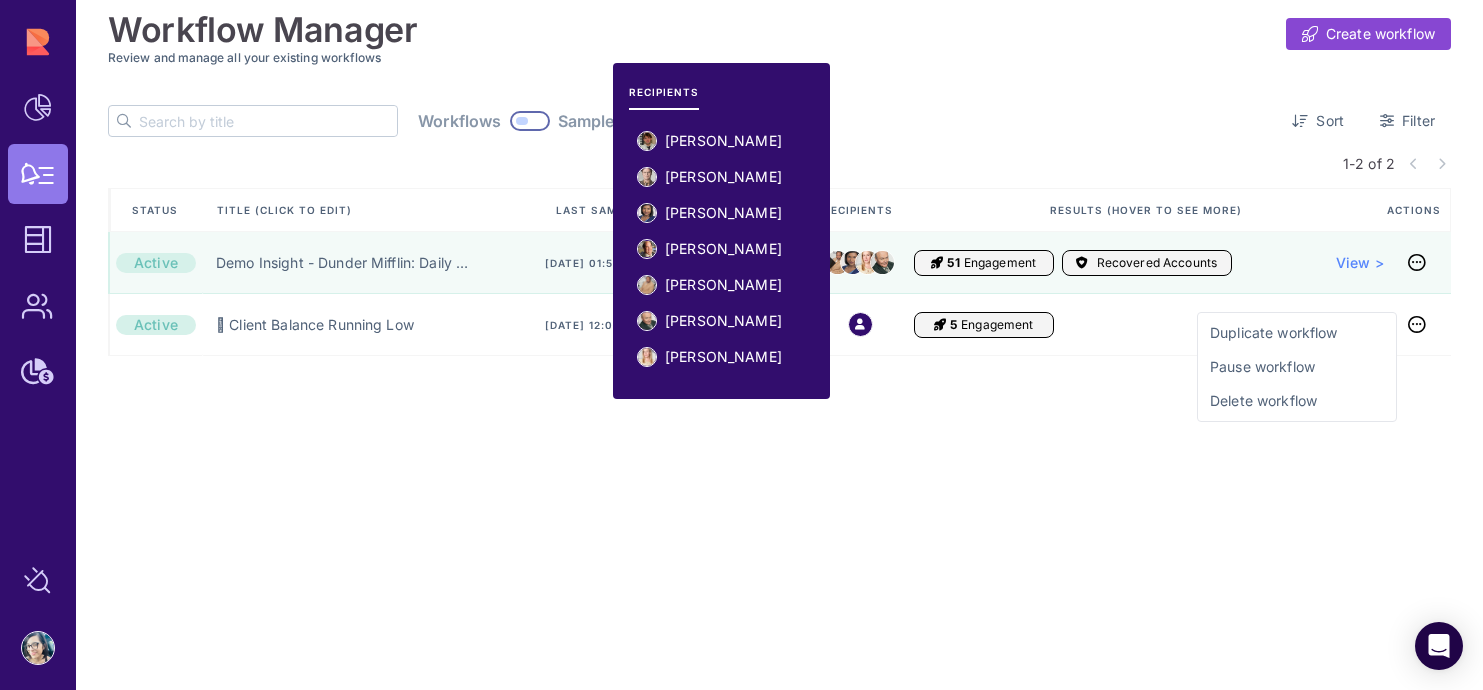 click on "Active Demo Insight - Dunder Mifflin: Daily Sales [DATE] 01:50 pm (#3) 51 Engagement Recovered Accounts View > Active 🪫 Client Balance Running Low  [DATE] 12:00 pm (#2) 5 Engagement 0 Recovered Accounts View >" 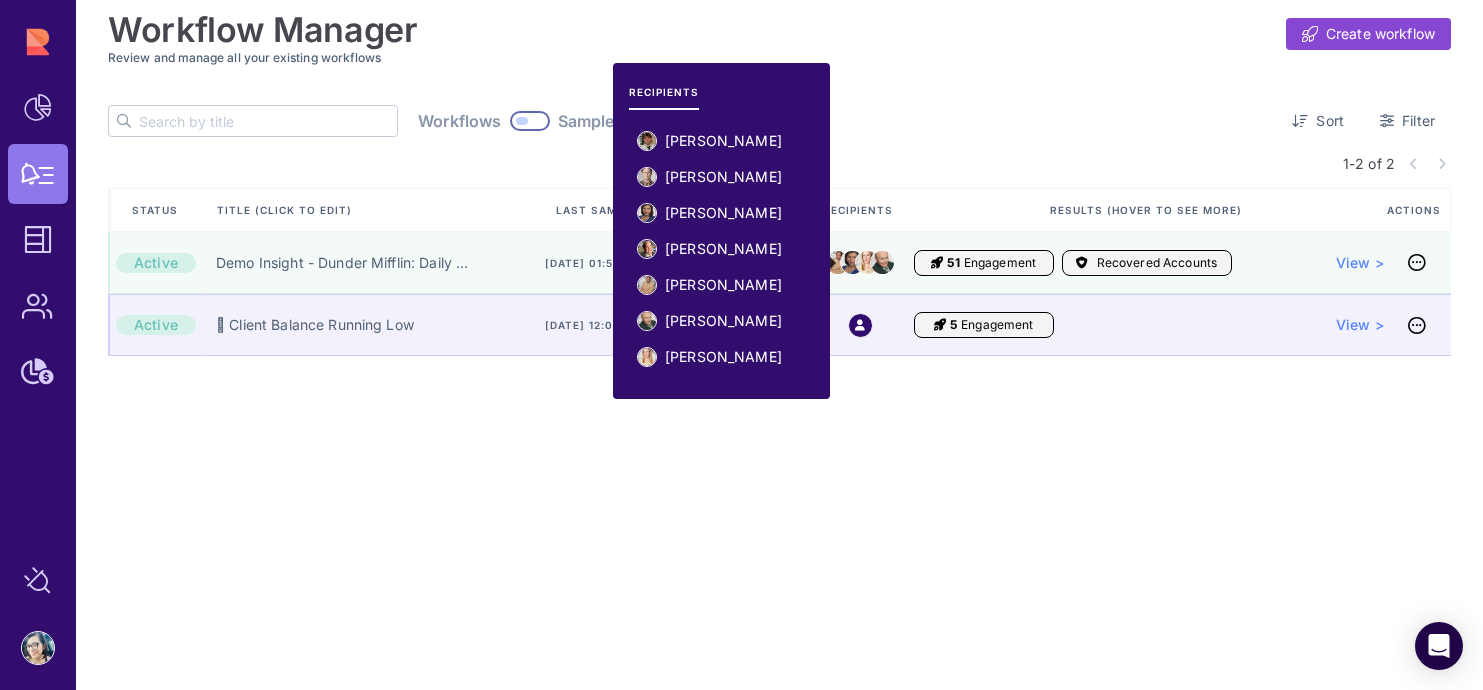 click on "5 Engagement 0 Recovered Accounts View >" 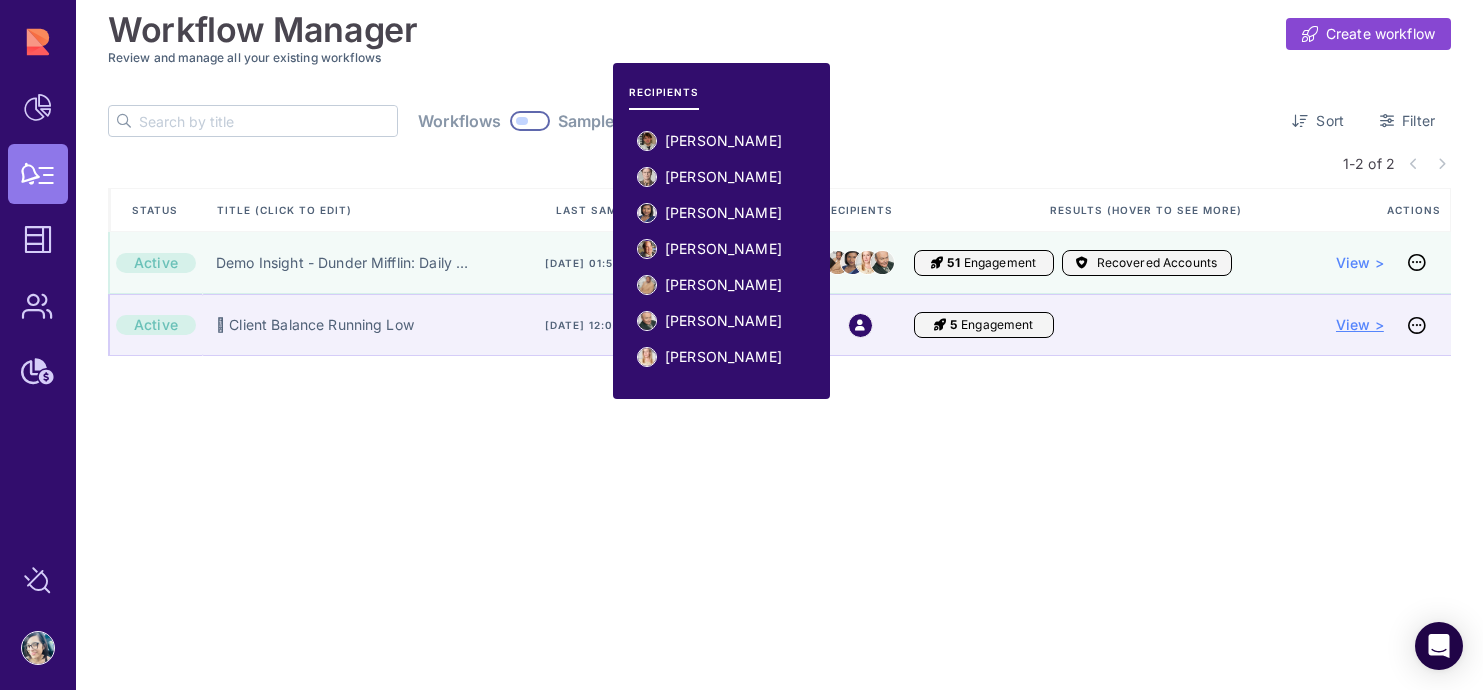 click on "View >" at bounding box center [1360, 325] 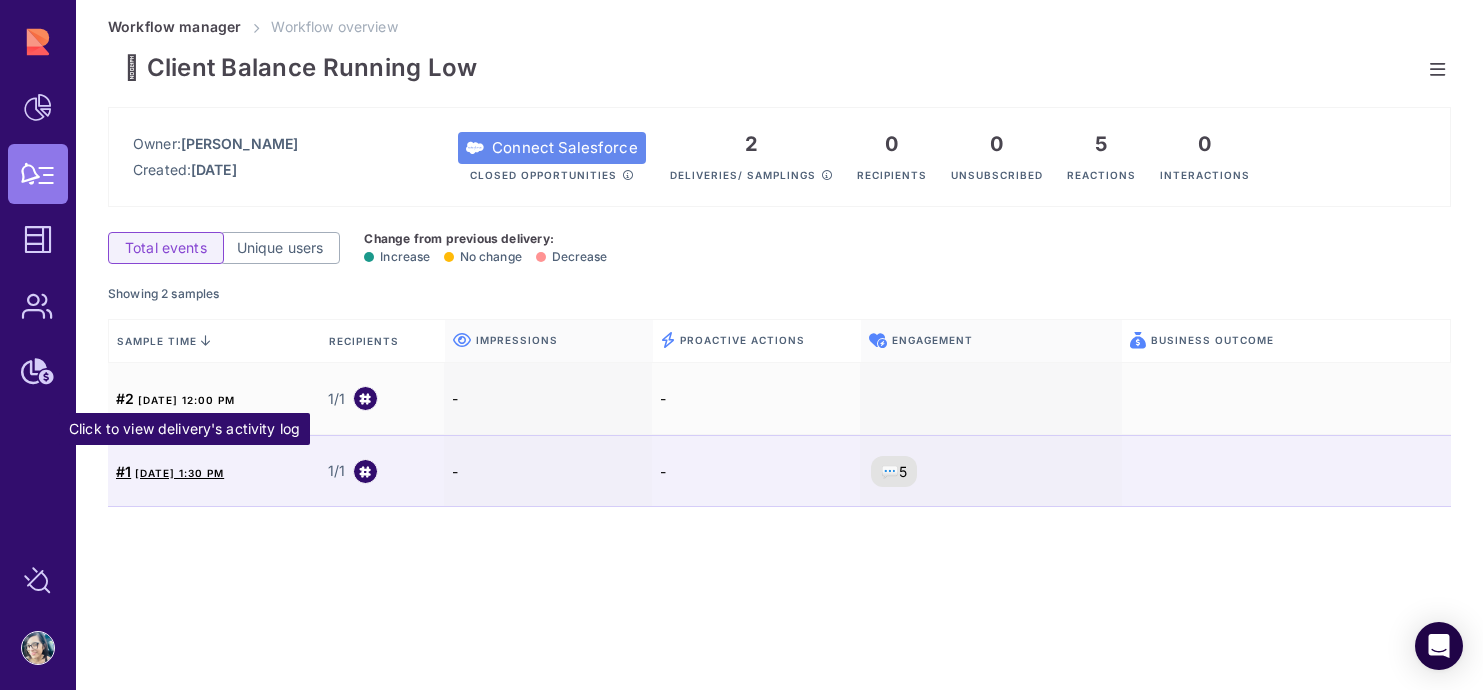 click on "[DATE] 1:30 PM" at bounding box center (179, 473) 